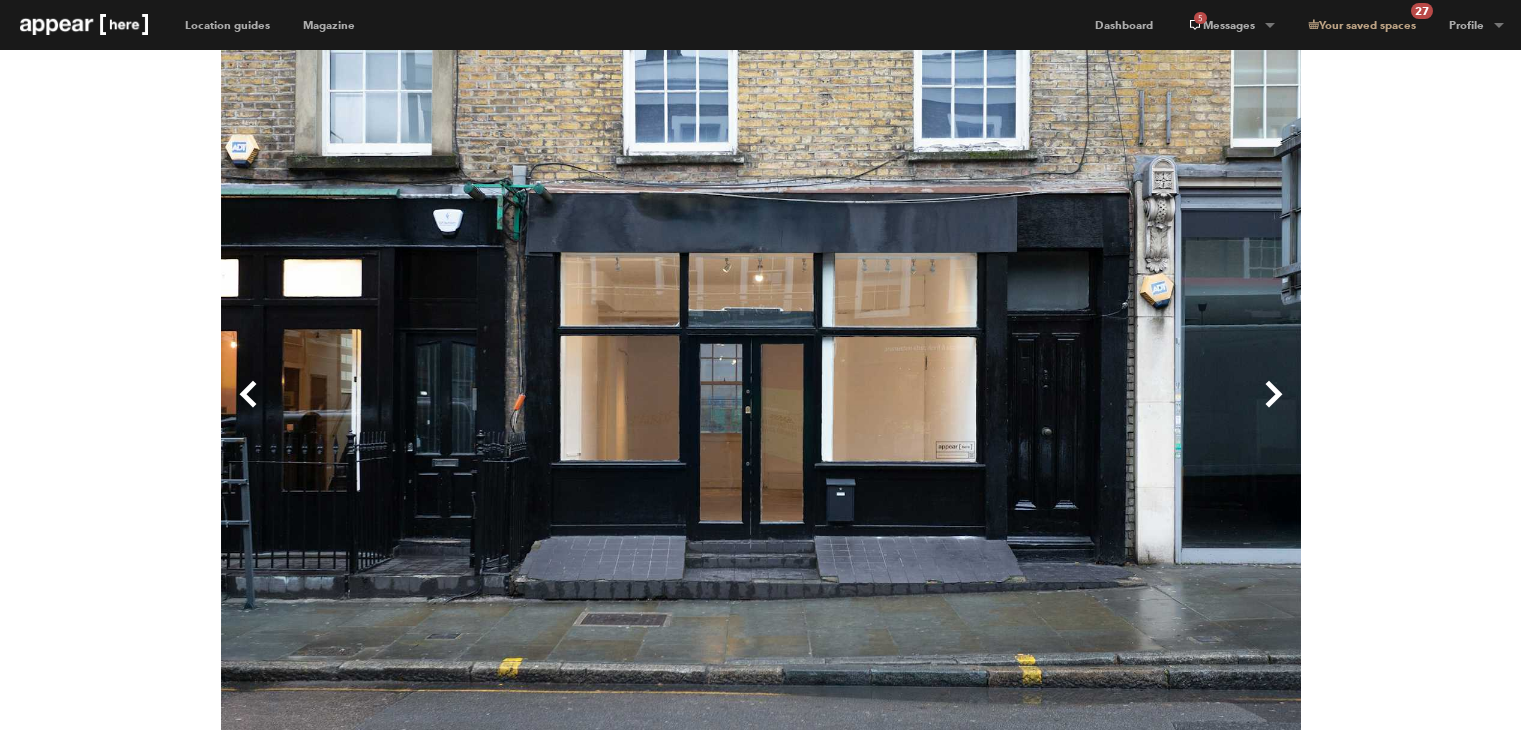 scroll, scrollTop: 0, scrollLeft: 0, axis: both 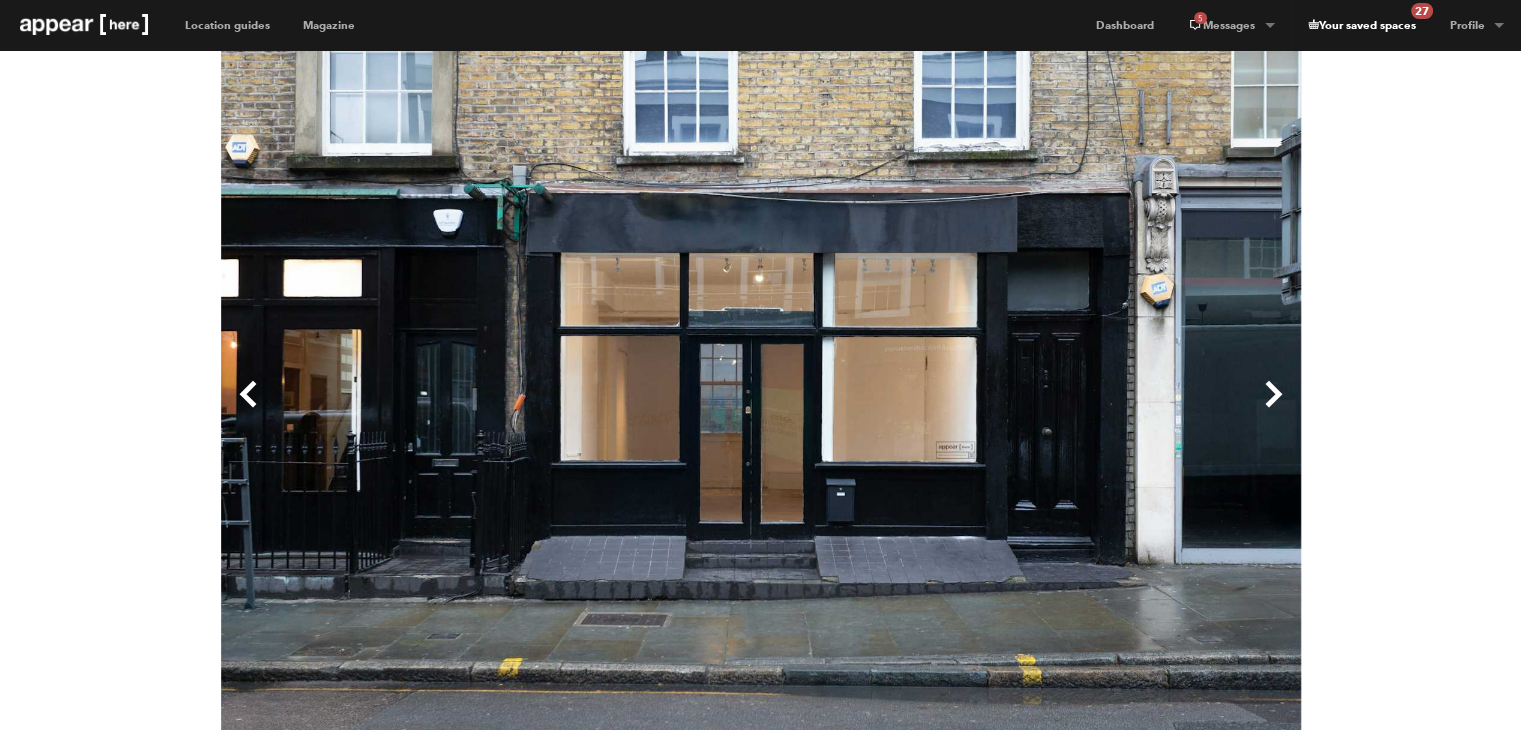 click on "Your saved spaces
27" at bounding box center (1361, 25) 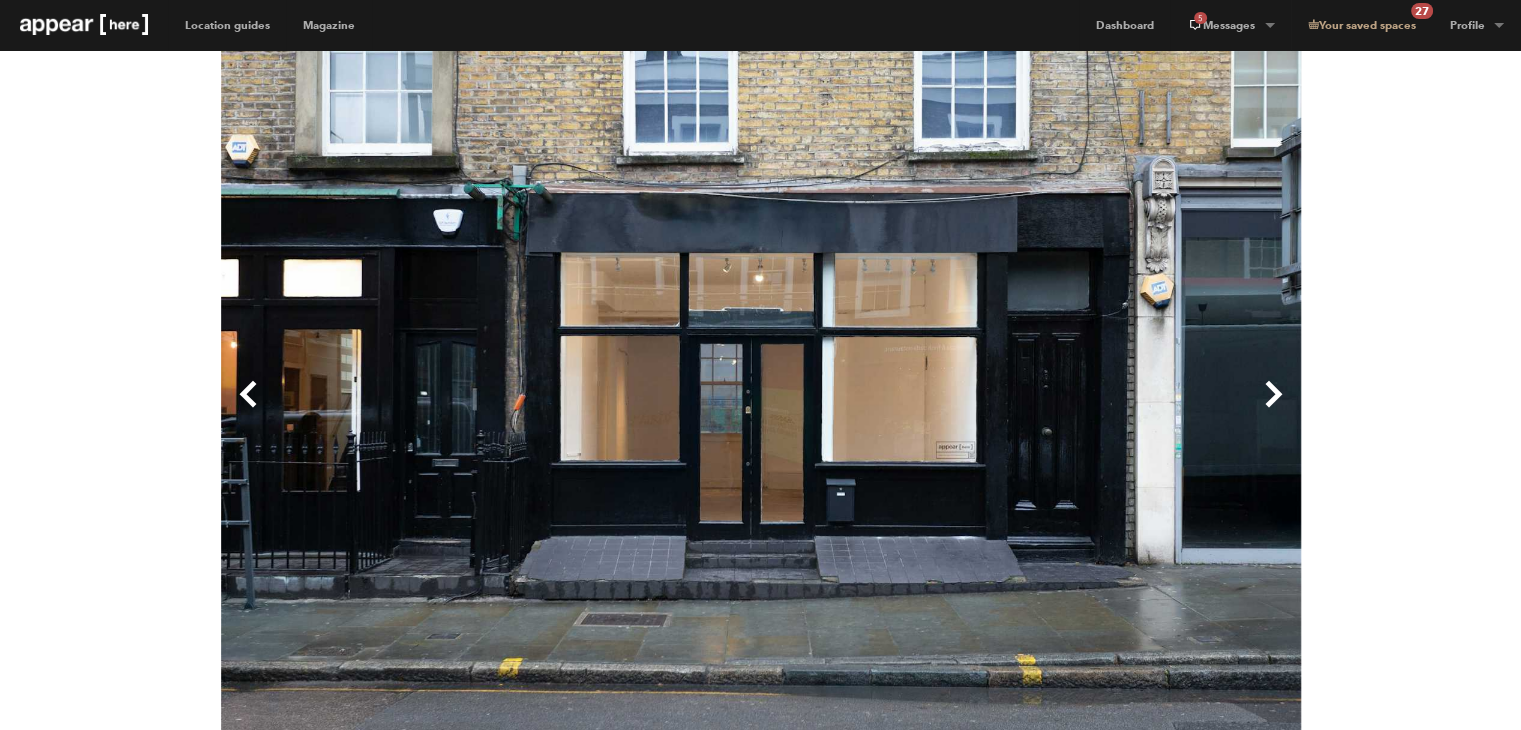 scroll, scrollTop: 211, scrollLeft: 0, axis: vertical 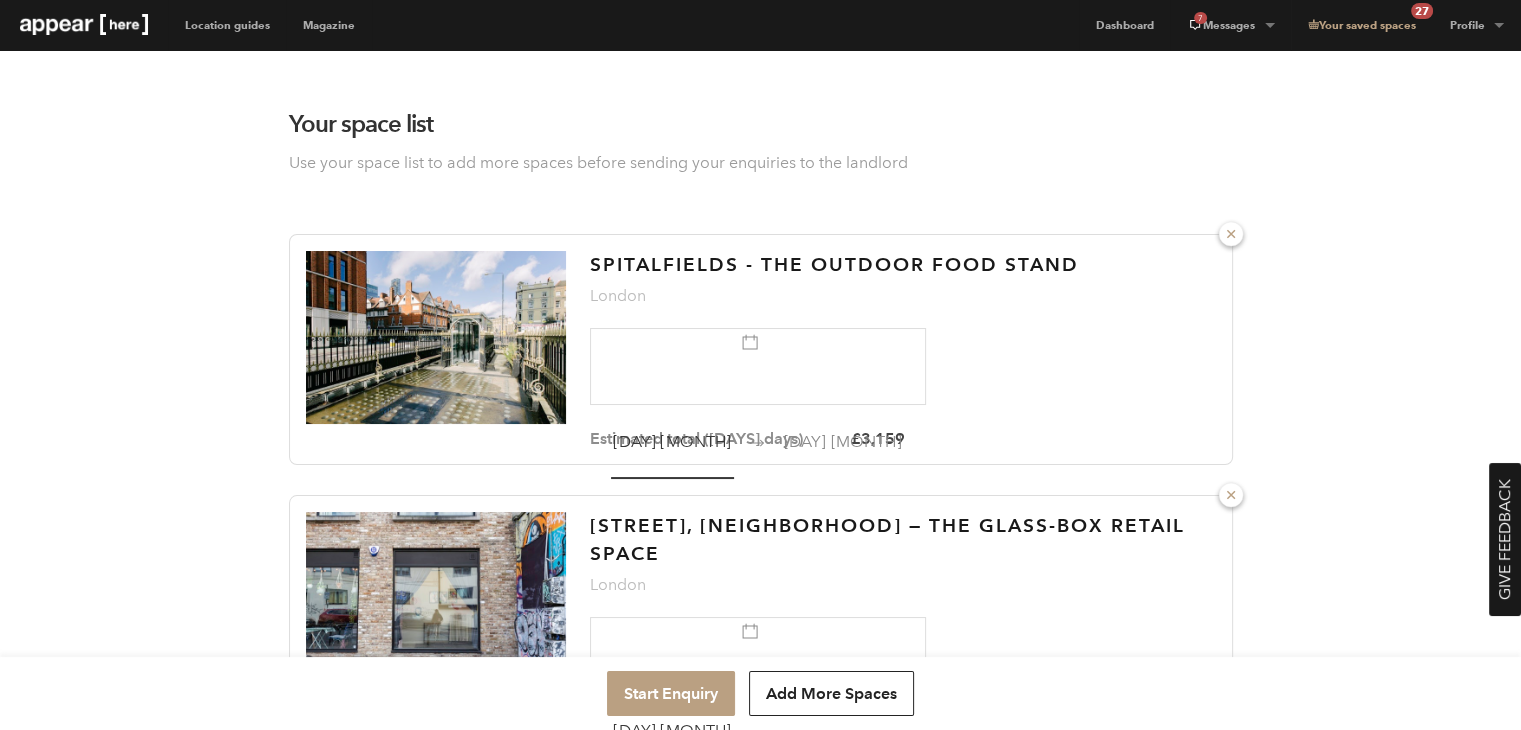 click at bounding box center (758, 443) 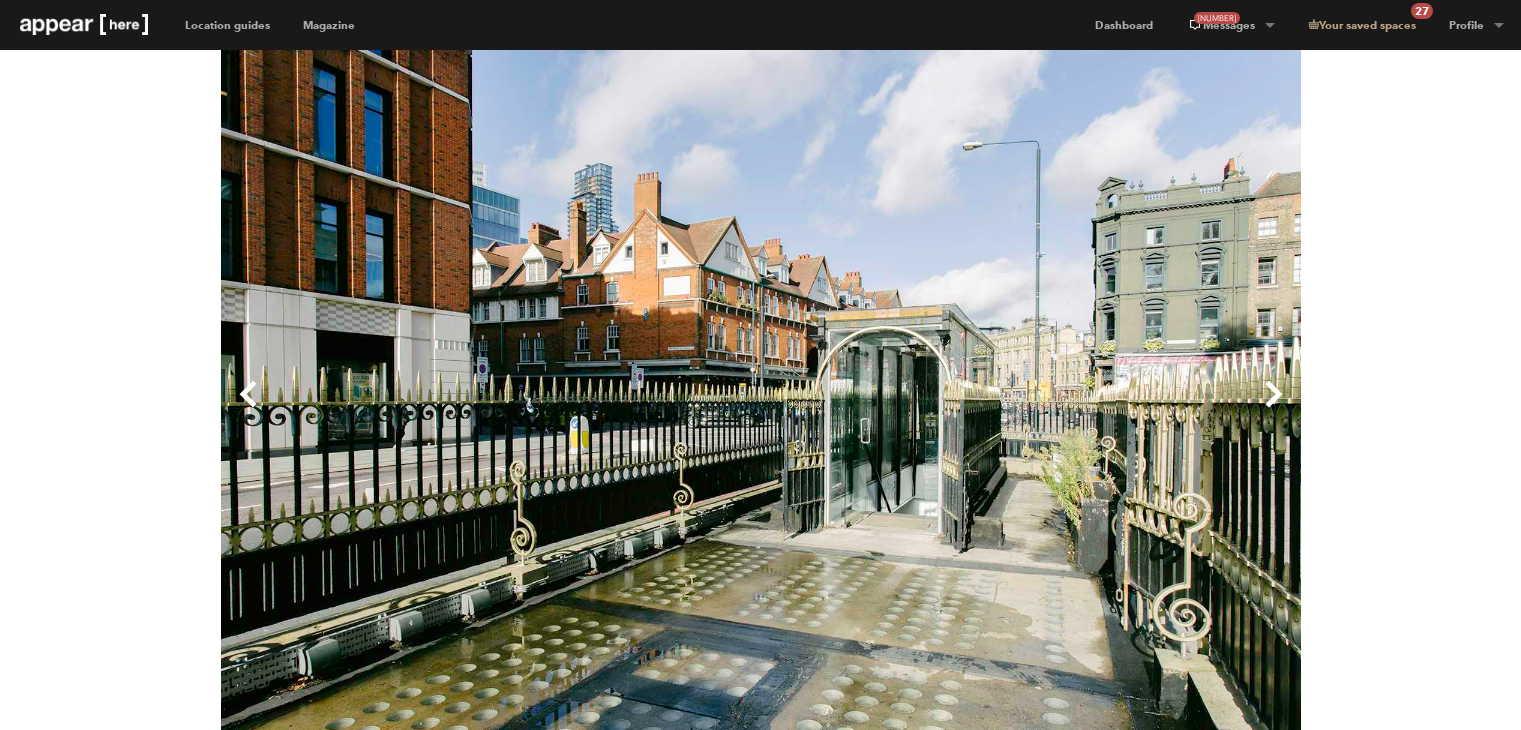 scroll, scrollTop: 0, scrollLeft: 0, axis: both 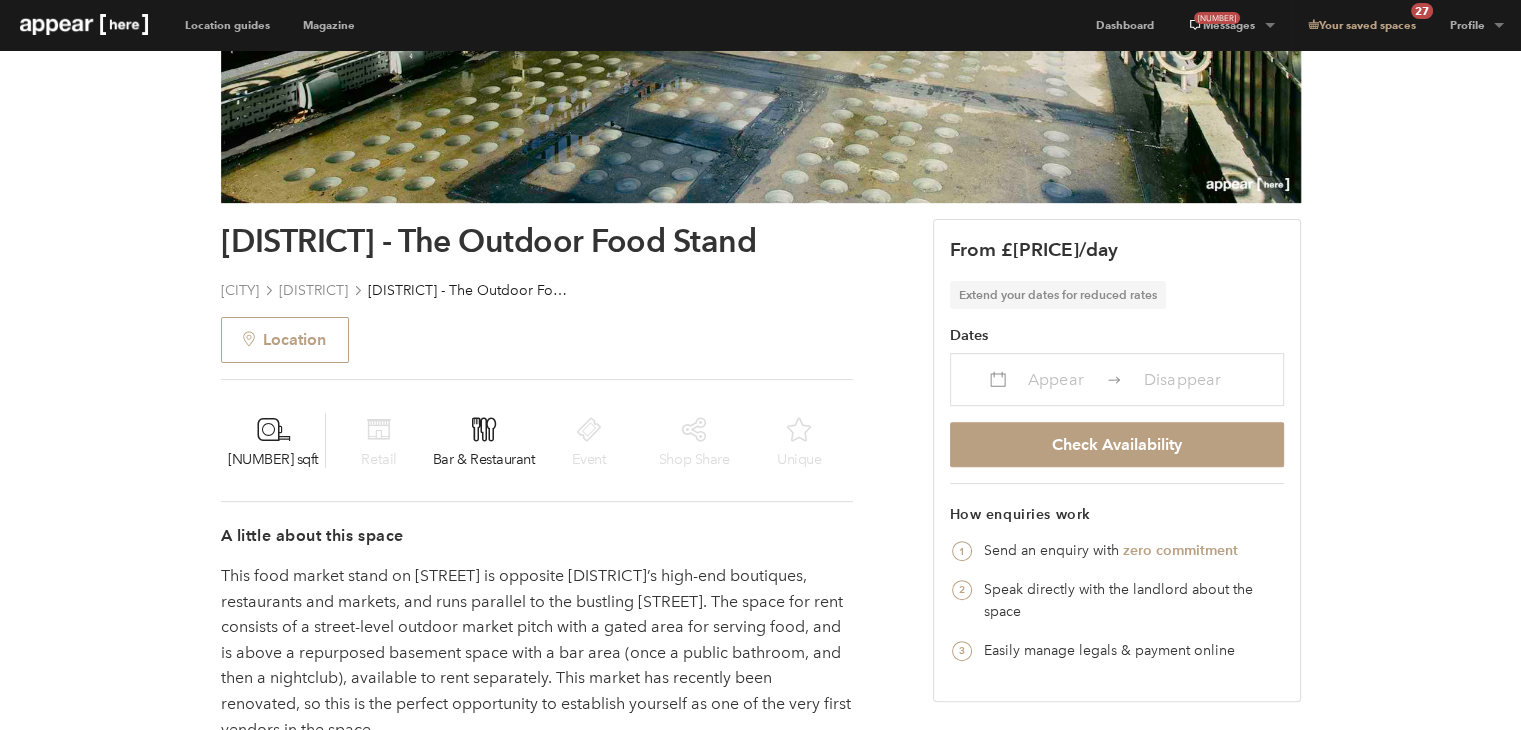 click on "Appear" at bounding box center [1056, 379] 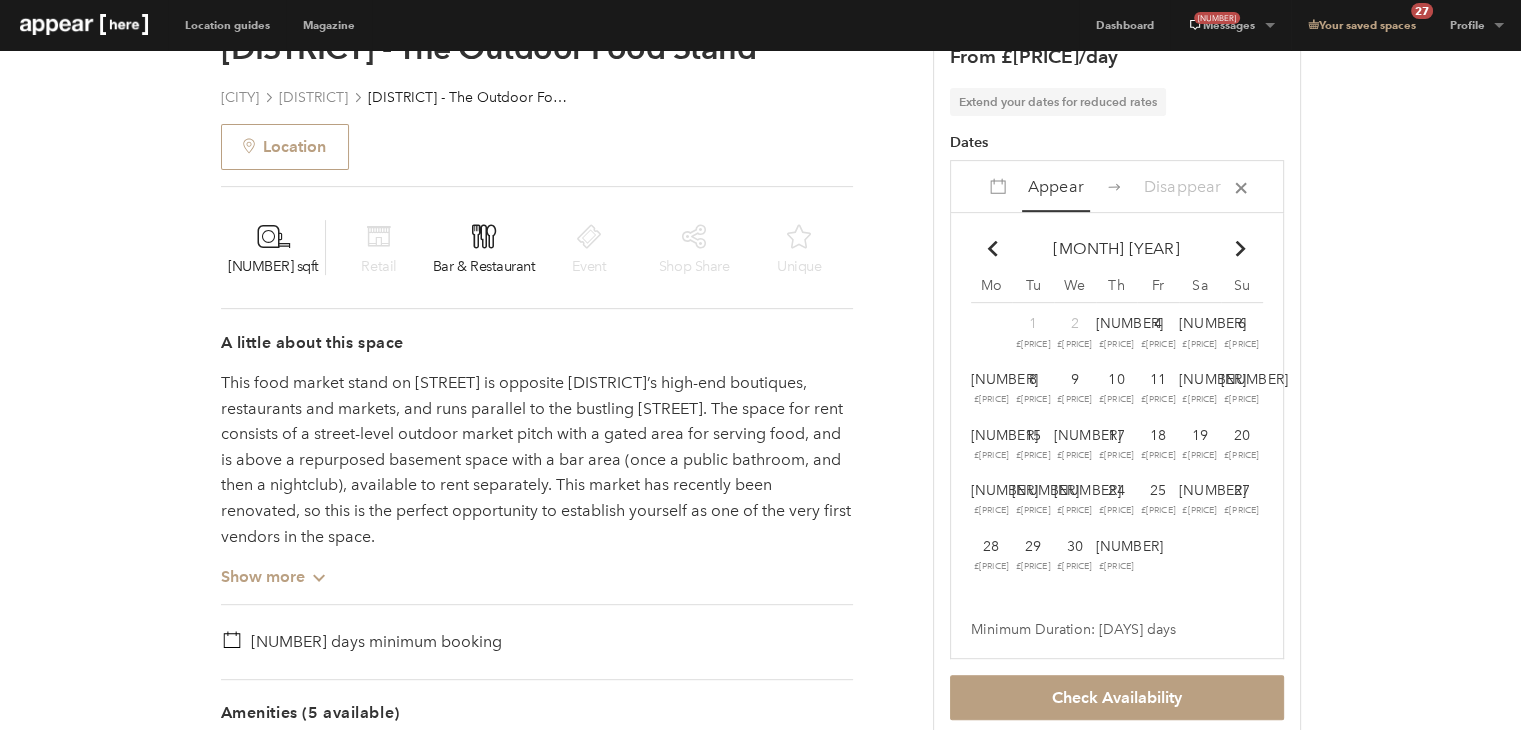 scroll, scrollTop: 760, scrollLeft: 0, axis: vertical 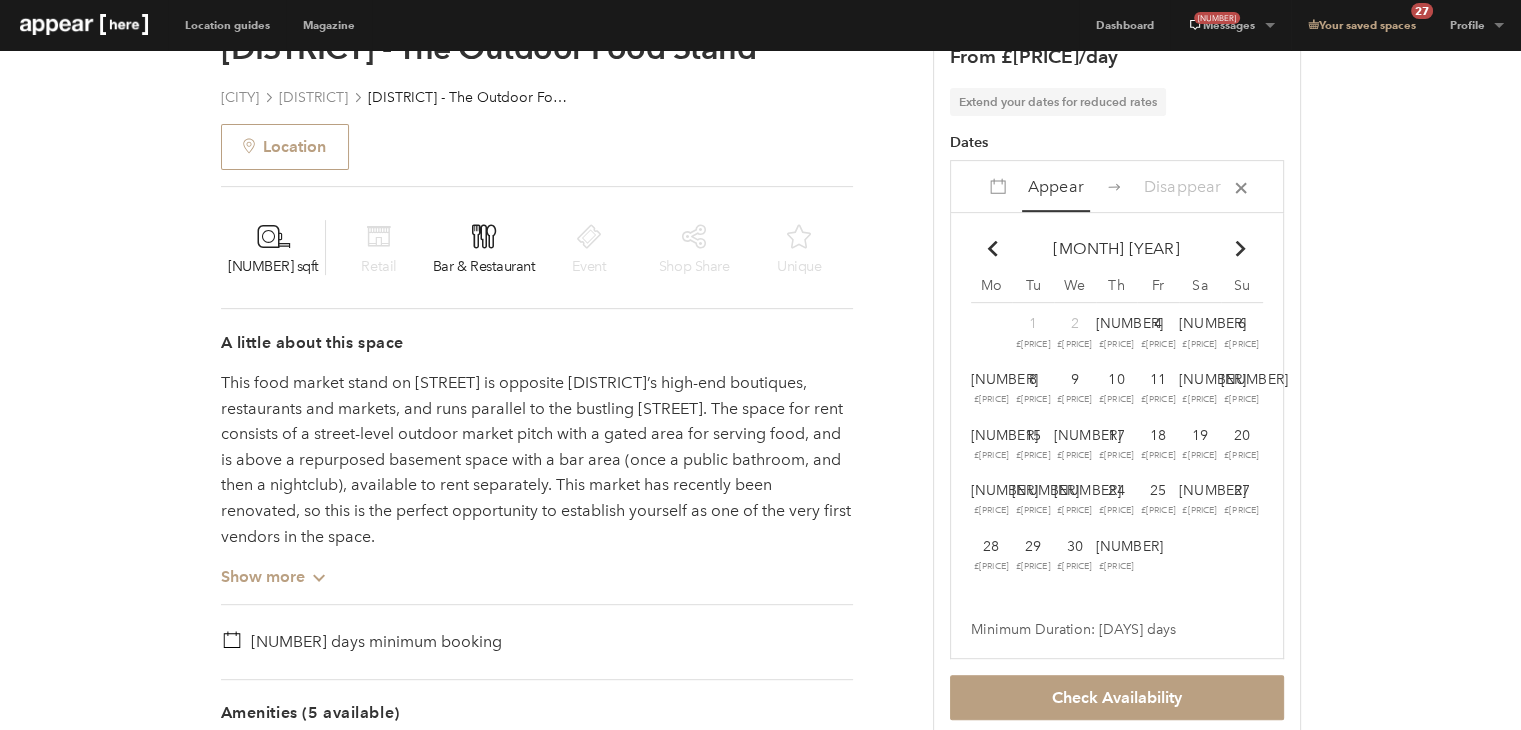 click at bounding box center [1240, 248] 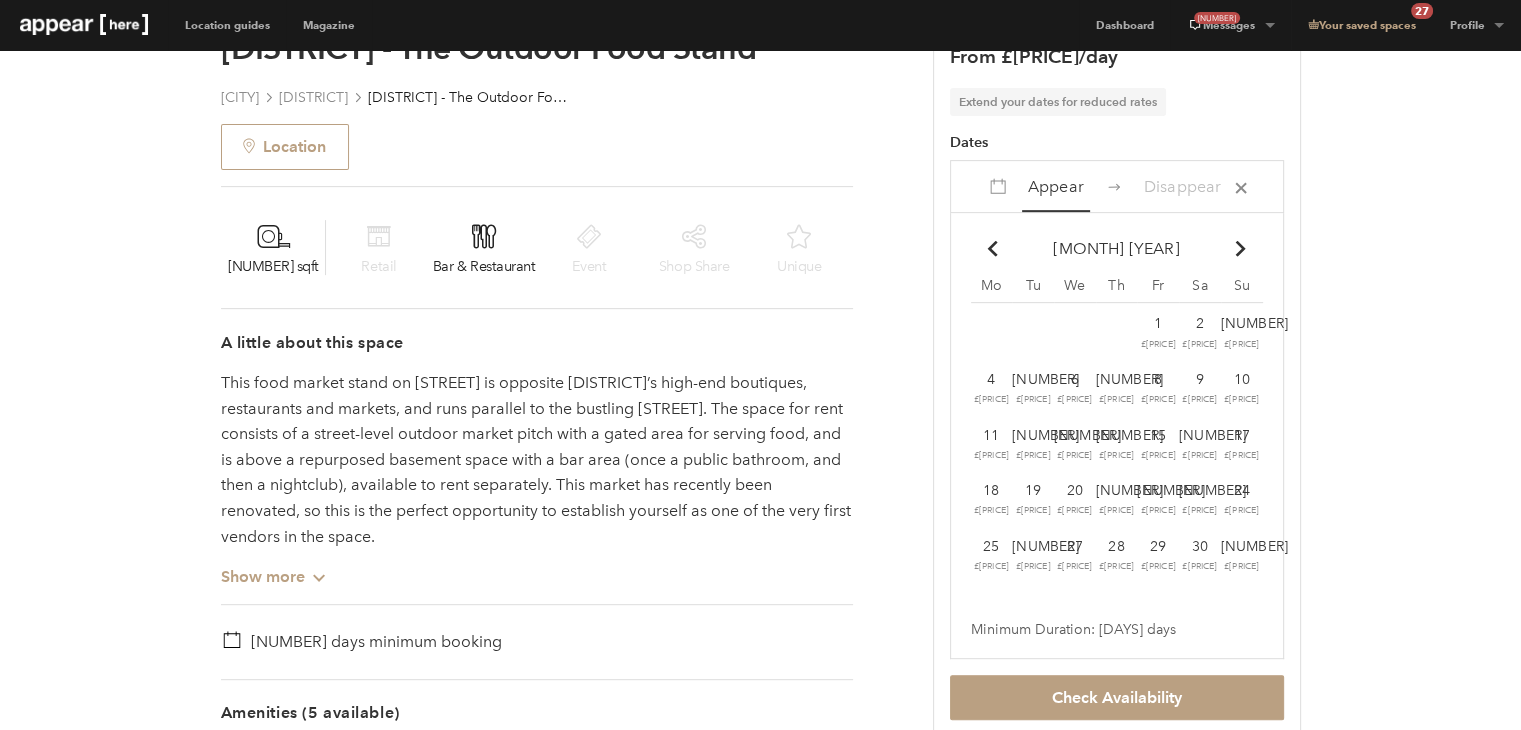 click on "1 £[PRICE]" at bounding box center [992, 333] 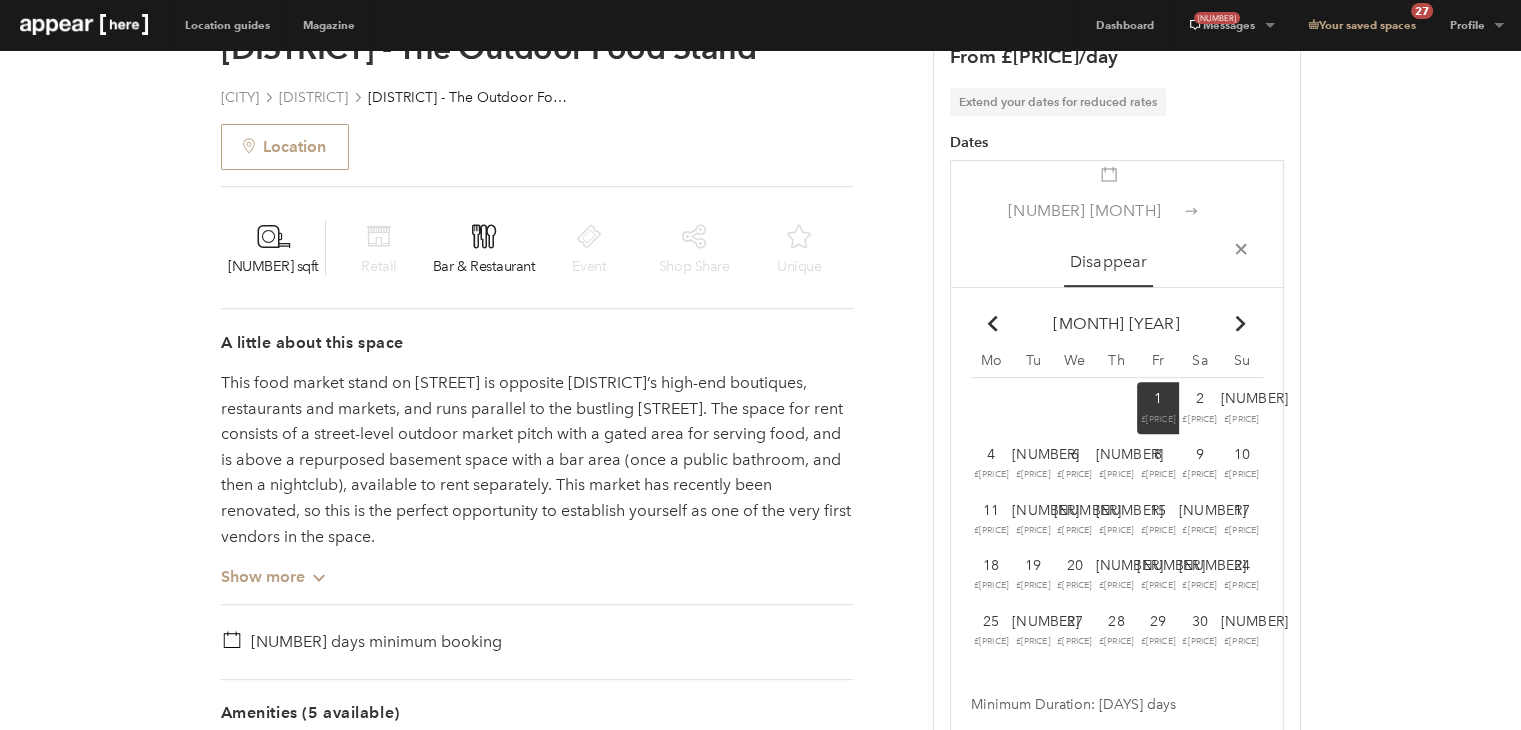 click on "Chevron-up Go to next month" at bounding box center (1242, 324) 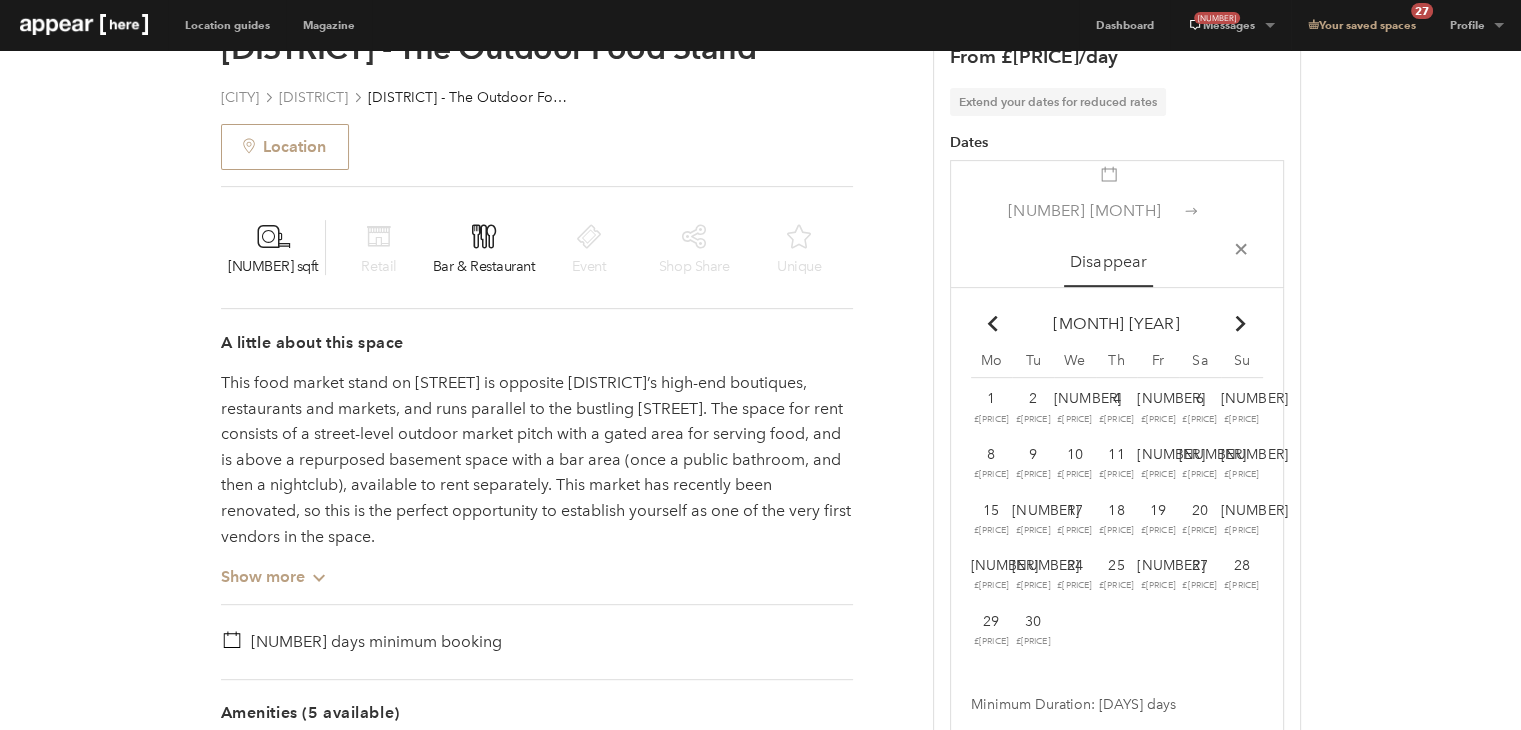 click on "£[PRICE]" at bounding box center (992, 419) 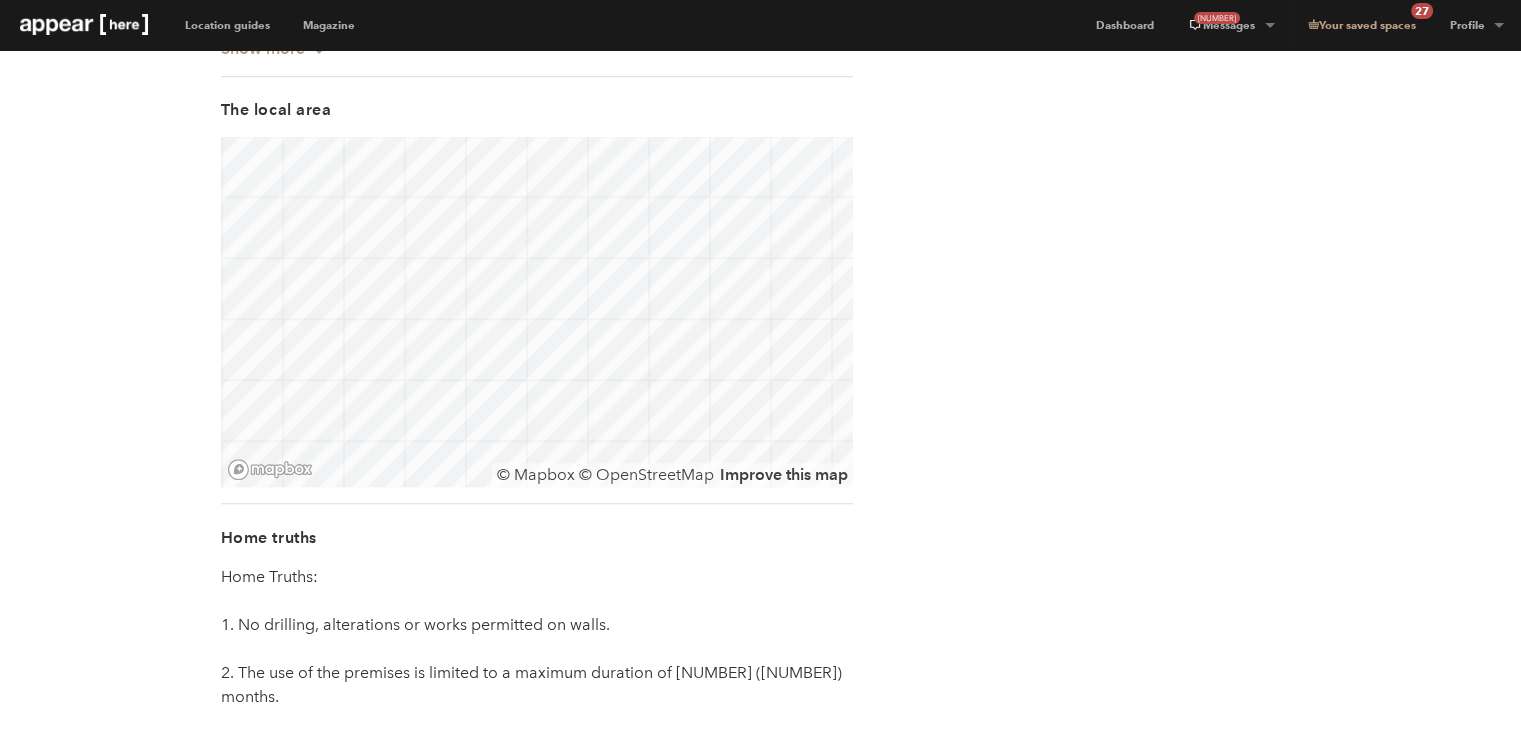 scroll, scrollTop: 1602, scrollLeft: 0, axis: vertical 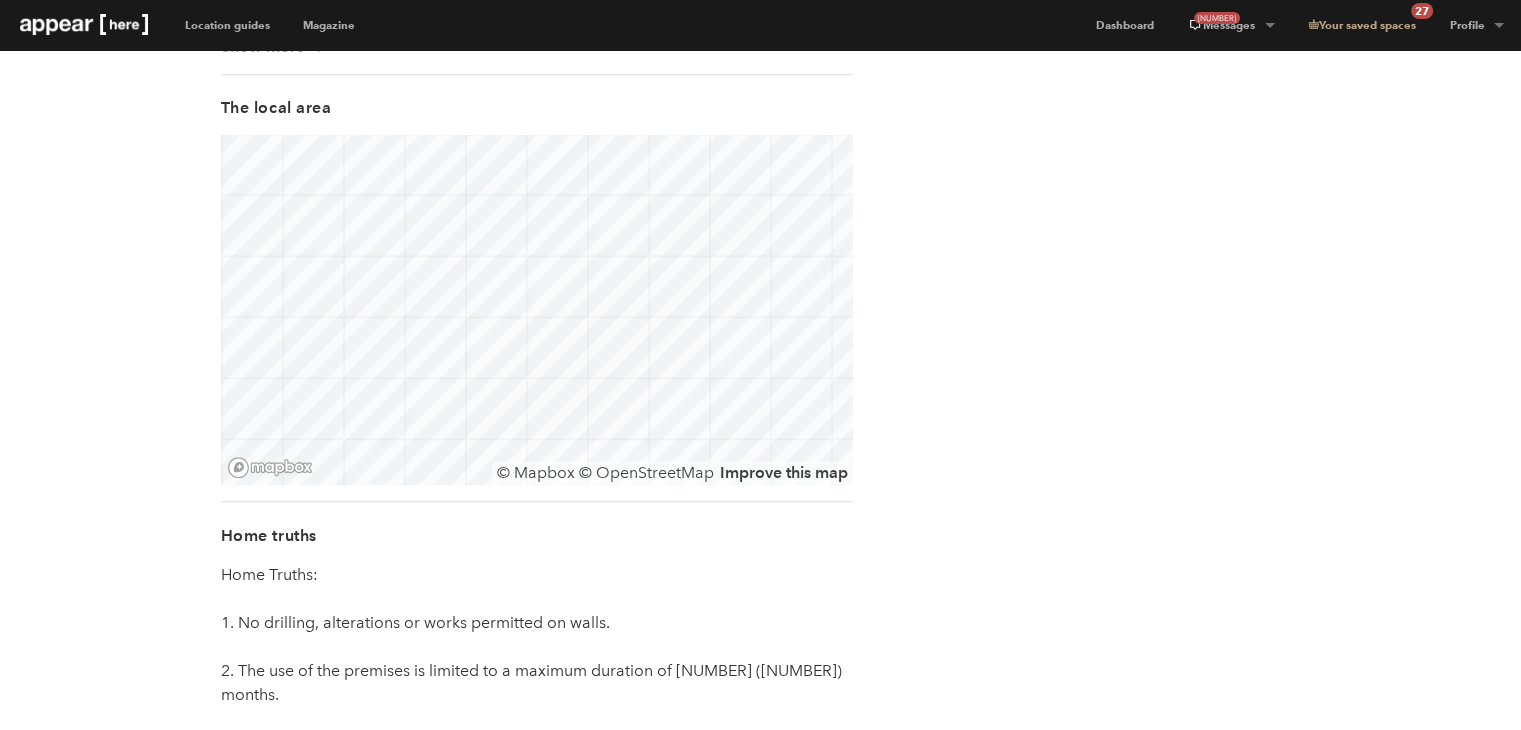 click on "£[PRICE]/day Extend your dates for reduced rates Dates [NUMBER] [MONTH] [NUMBER] [MONTH] Total ([NUMBER] days) £[PRICE] Enquire about space How enquiries work Send an enquiry with   zero commitment Speak directly with the landlord about the space Easily manage legals & payment online This is an Instant Book space Bookings under £[PRICE] you can book and pay without sending an enquiry. Learn more" at bounding box center (1077, 724) 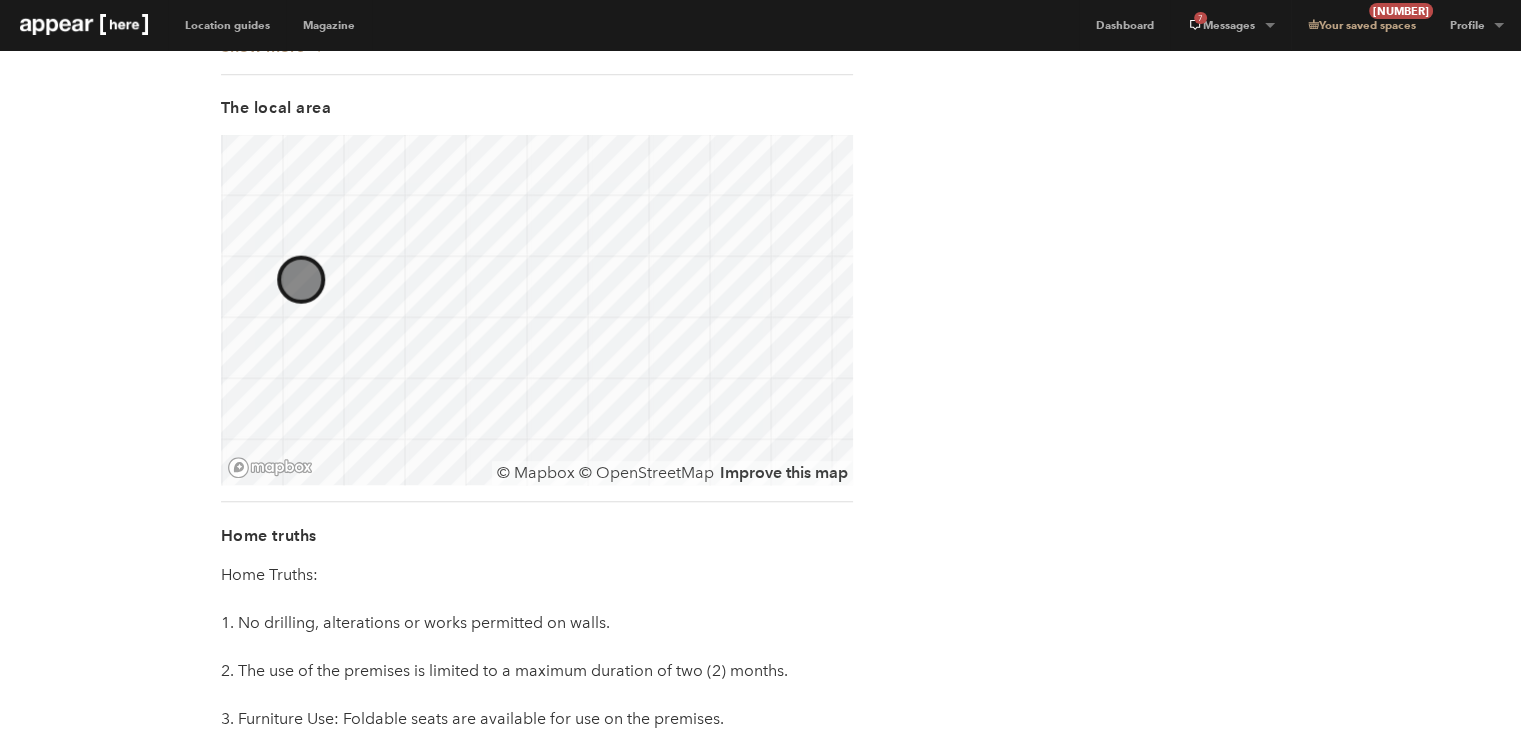 scroll, scrollTop: 1602, scrollLeft: 0, axis: vertical 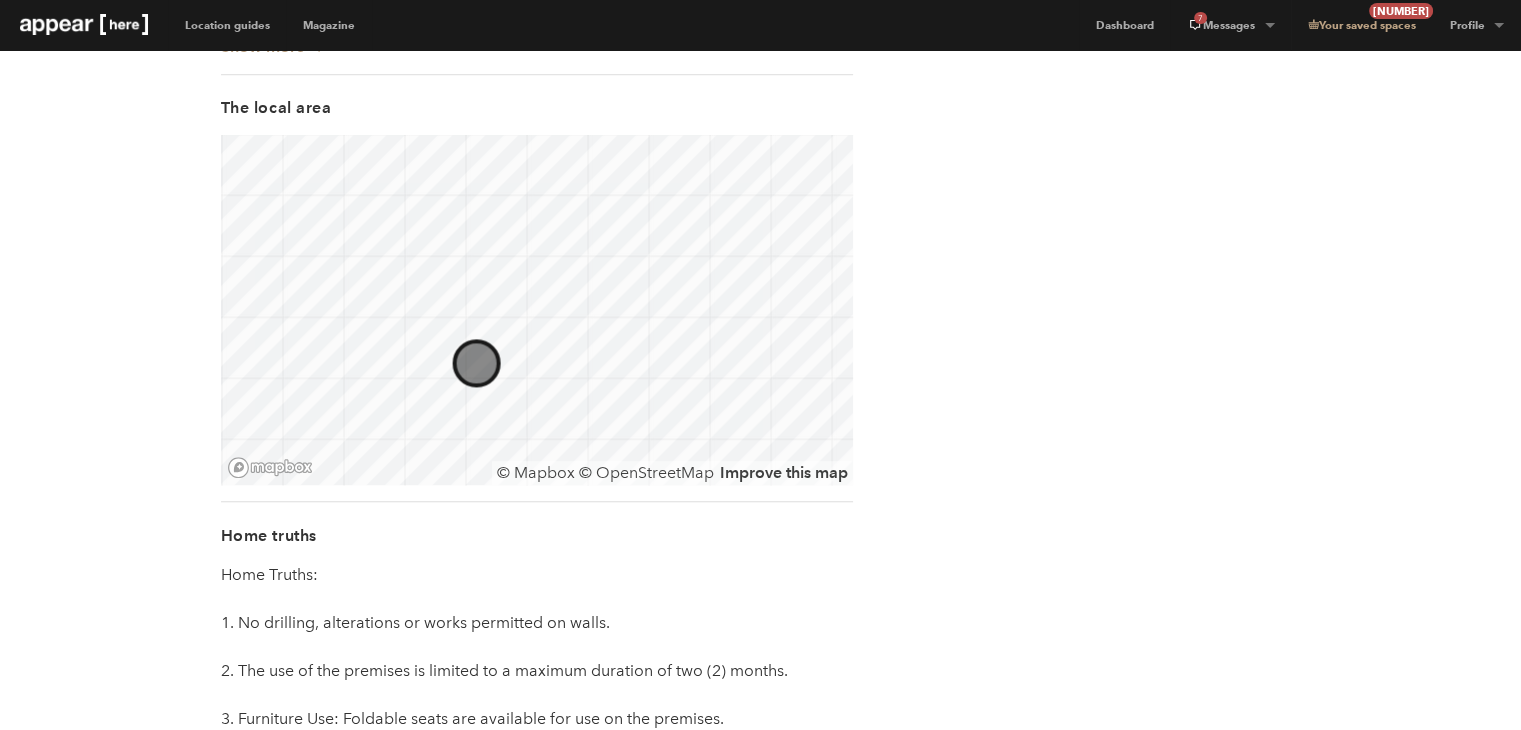 click on "© Mapbox   © OpenStreetMap   Improve this map" at bounding box center [537, 310] 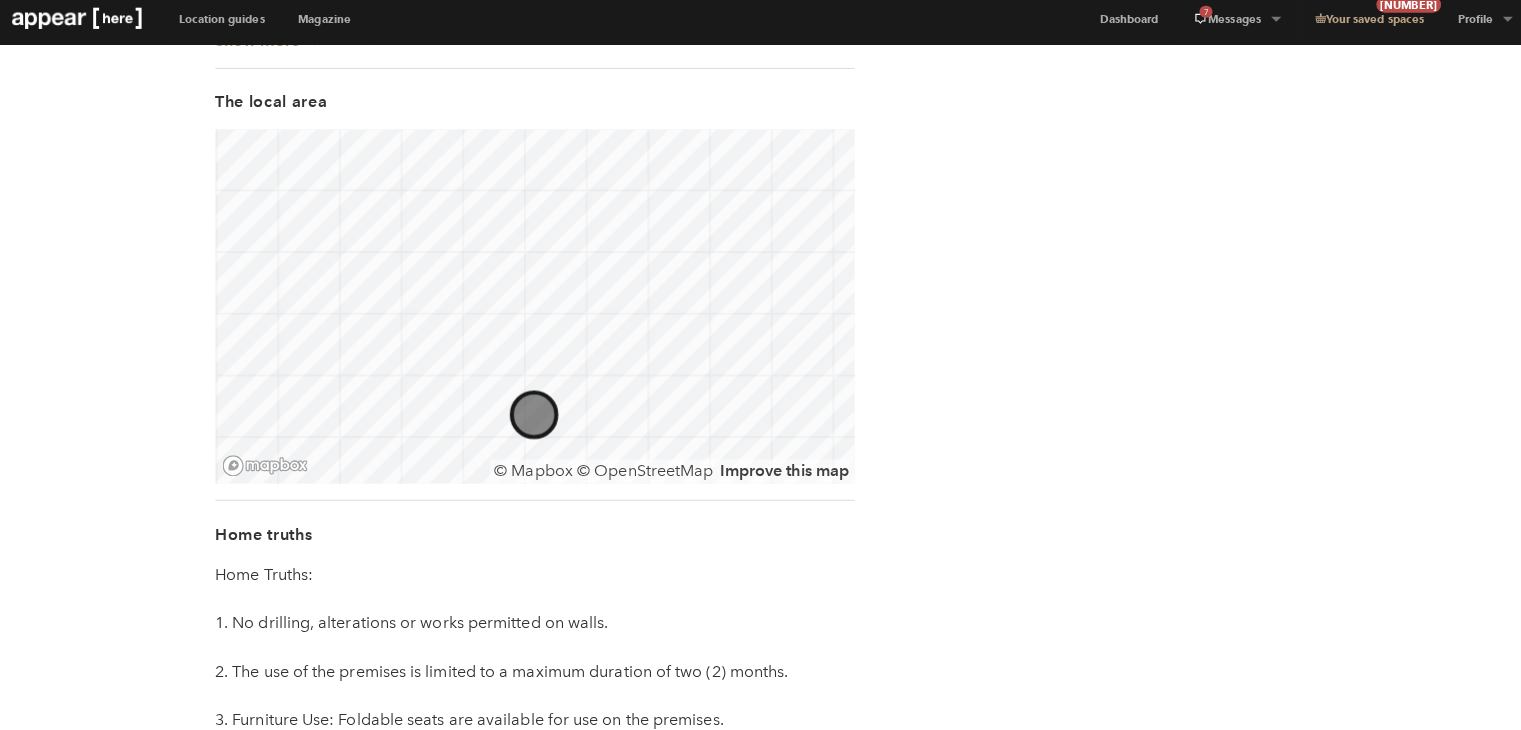 scroll, scrollTop: 1602, scrollLeft: 0, axis: vertical 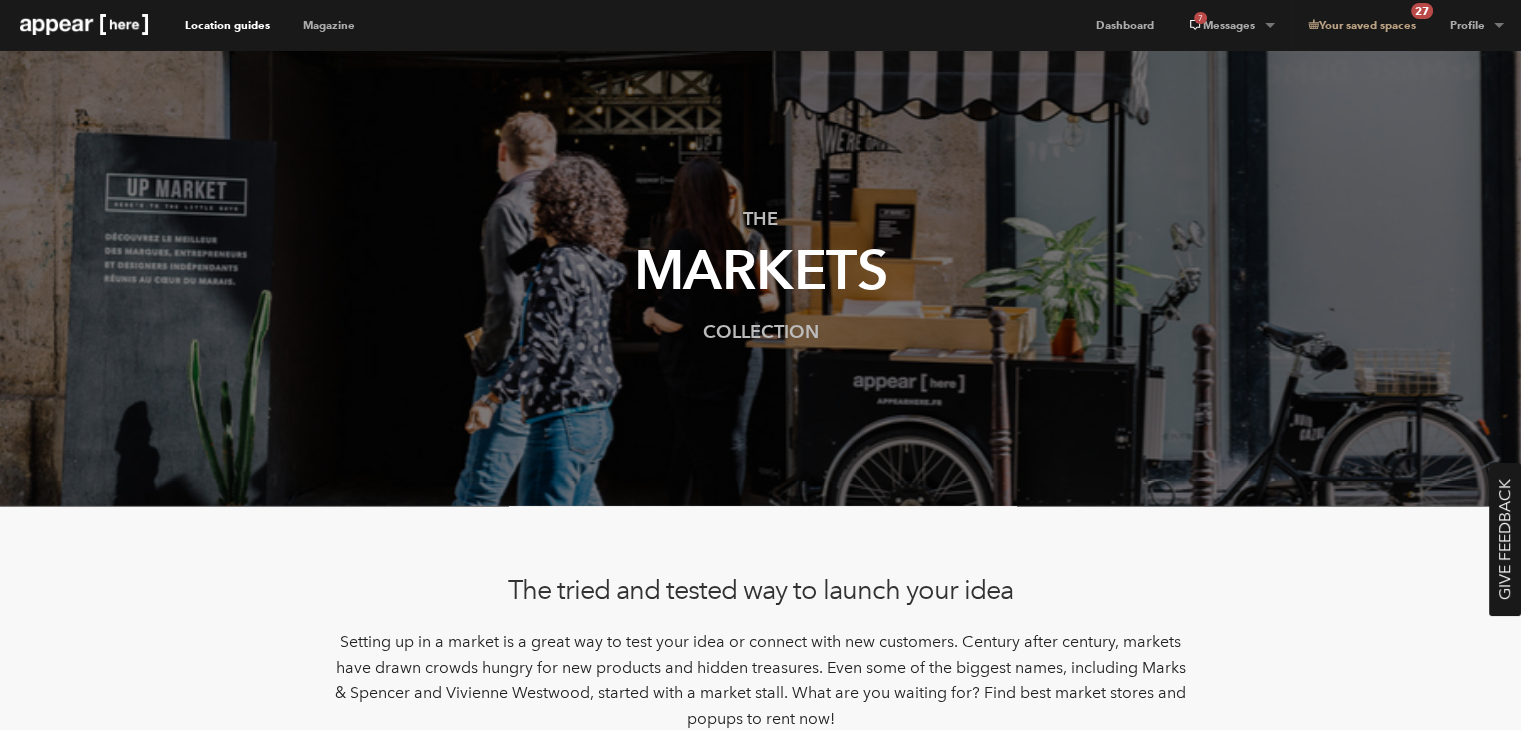 click on "Location guides" at bounding box center [227, 25] 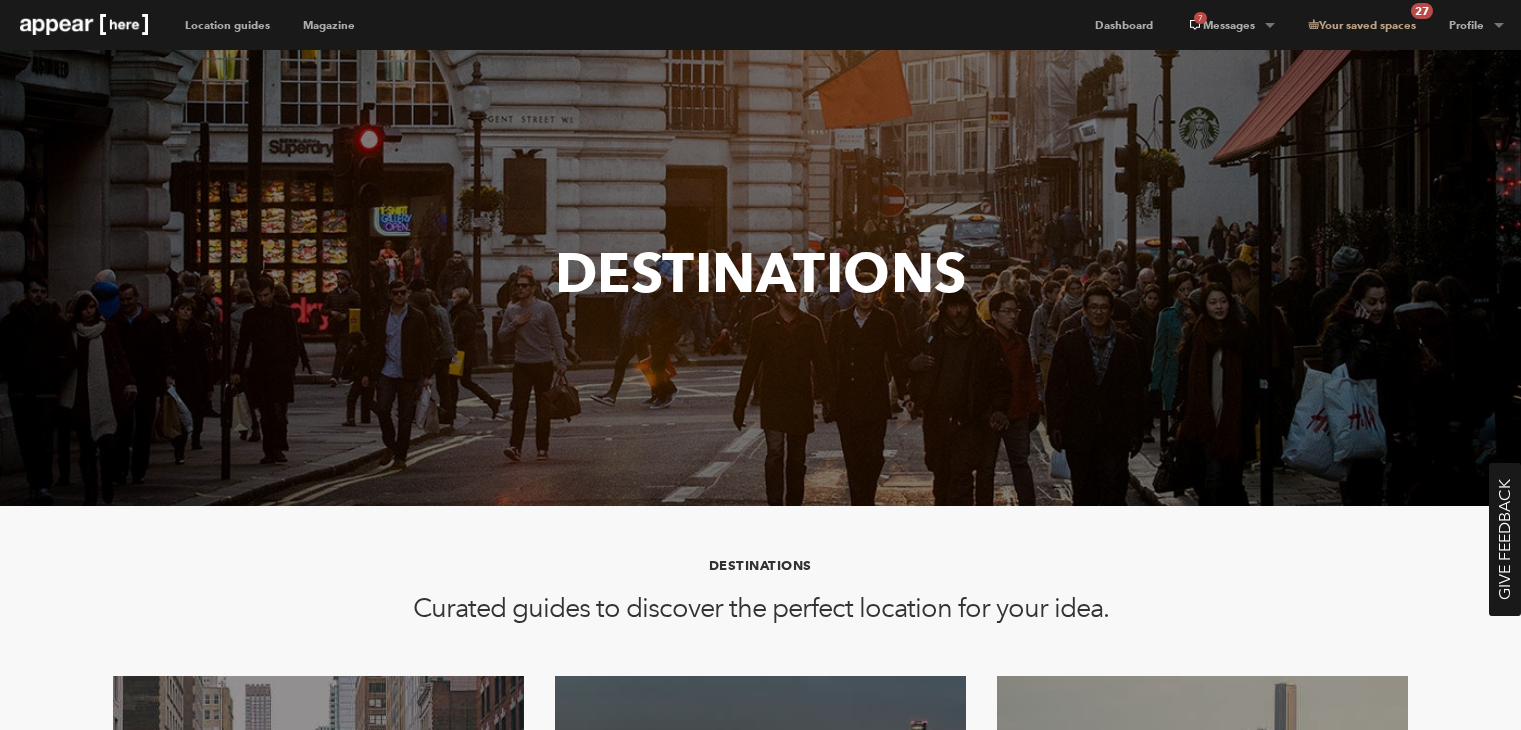 scroll, scrollTop: 0, scrollLeft: 0, axis: both 